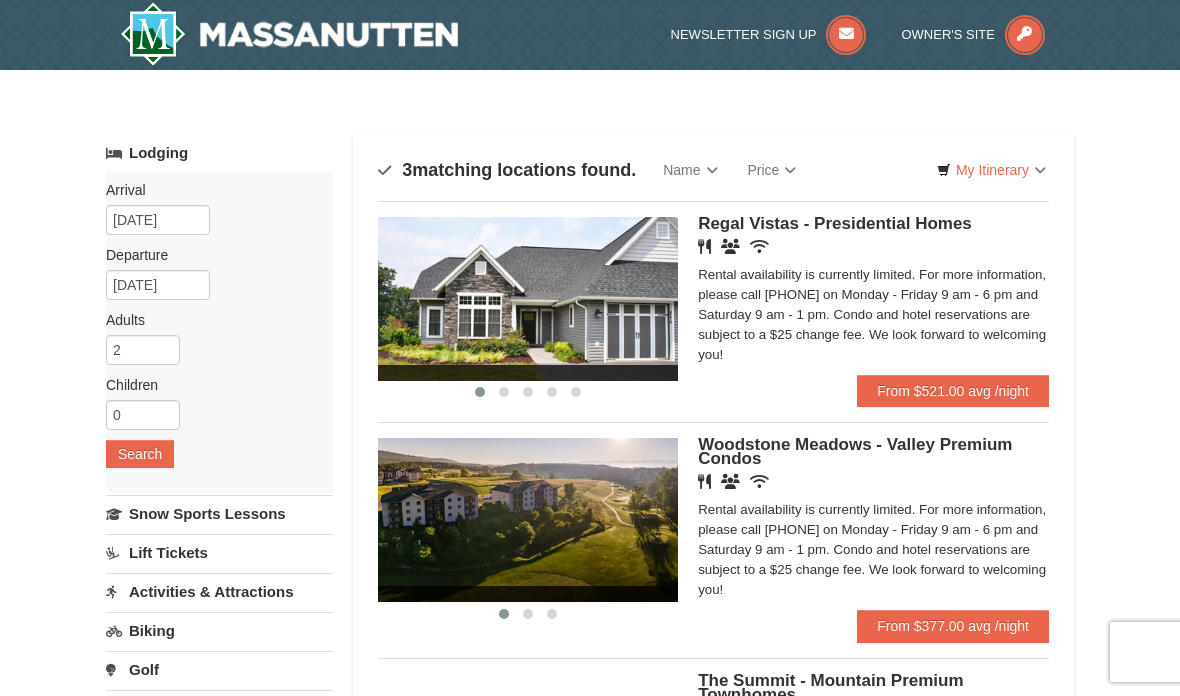 scroll, scrollTop: 0, scrollLeft: 0, axis: both 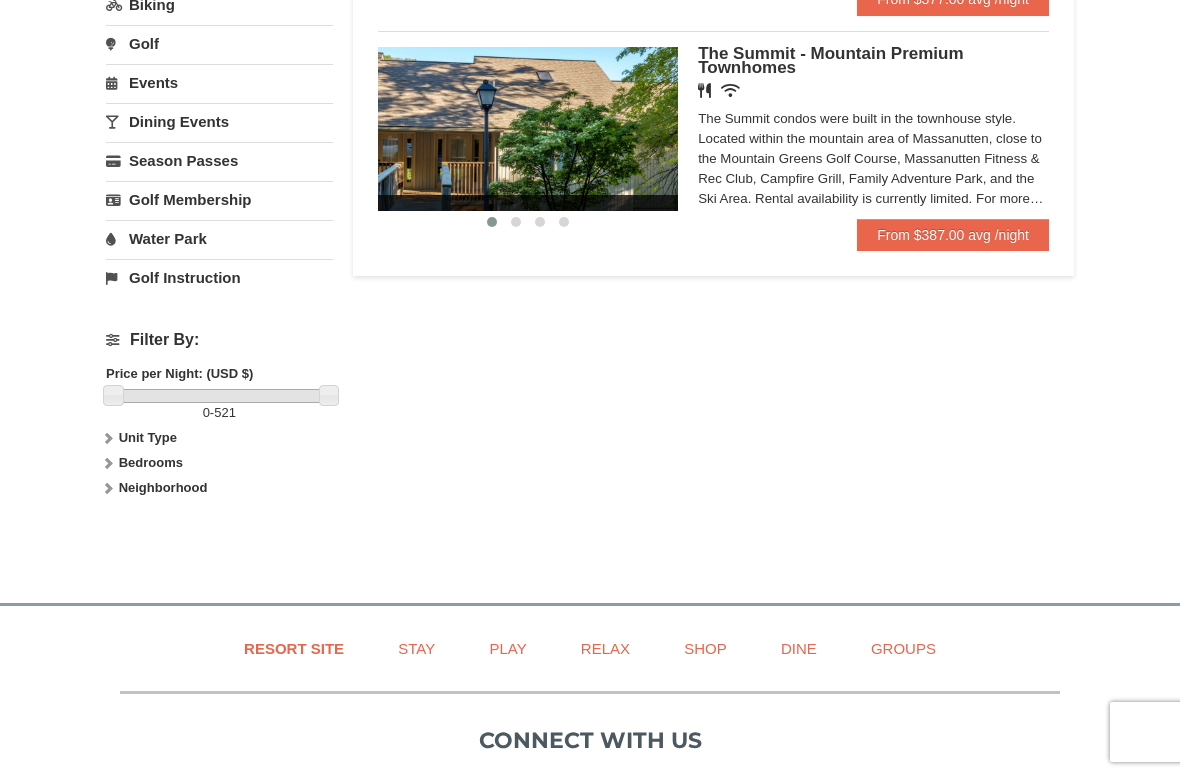 click on "Unit Type" at bounding box center (219, 438) 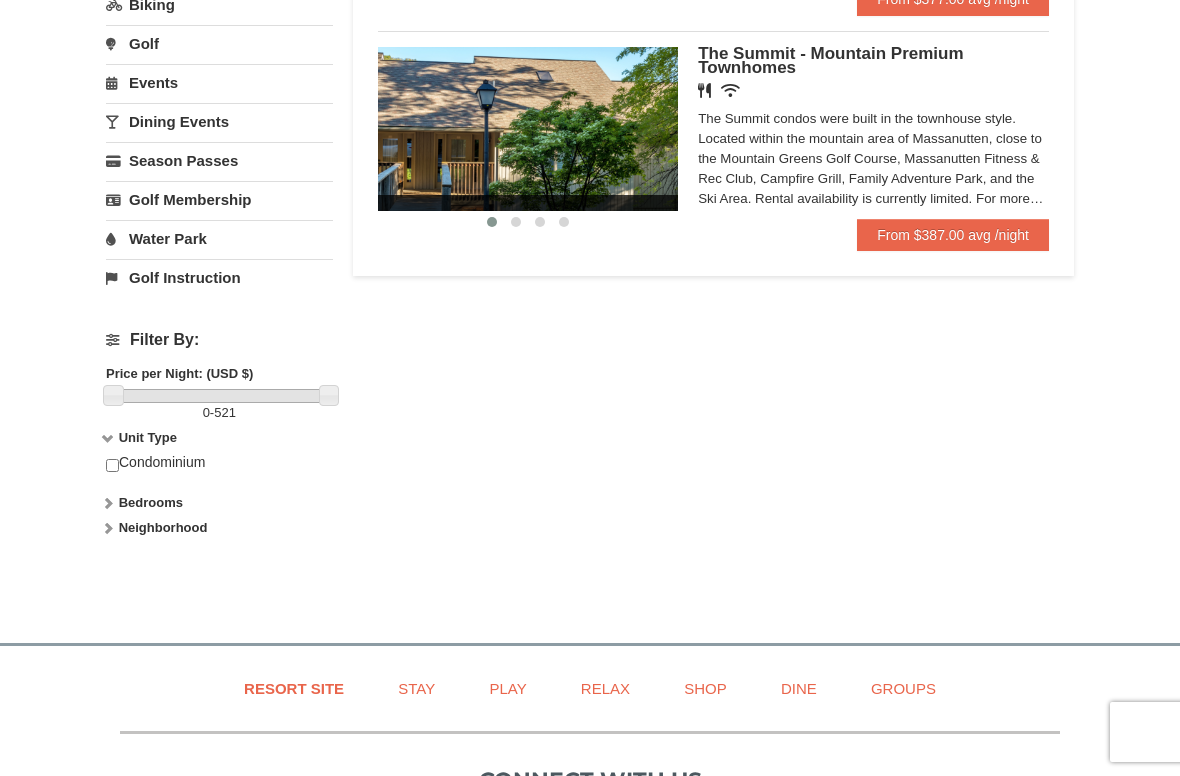 click at bounding box center [108, 503] 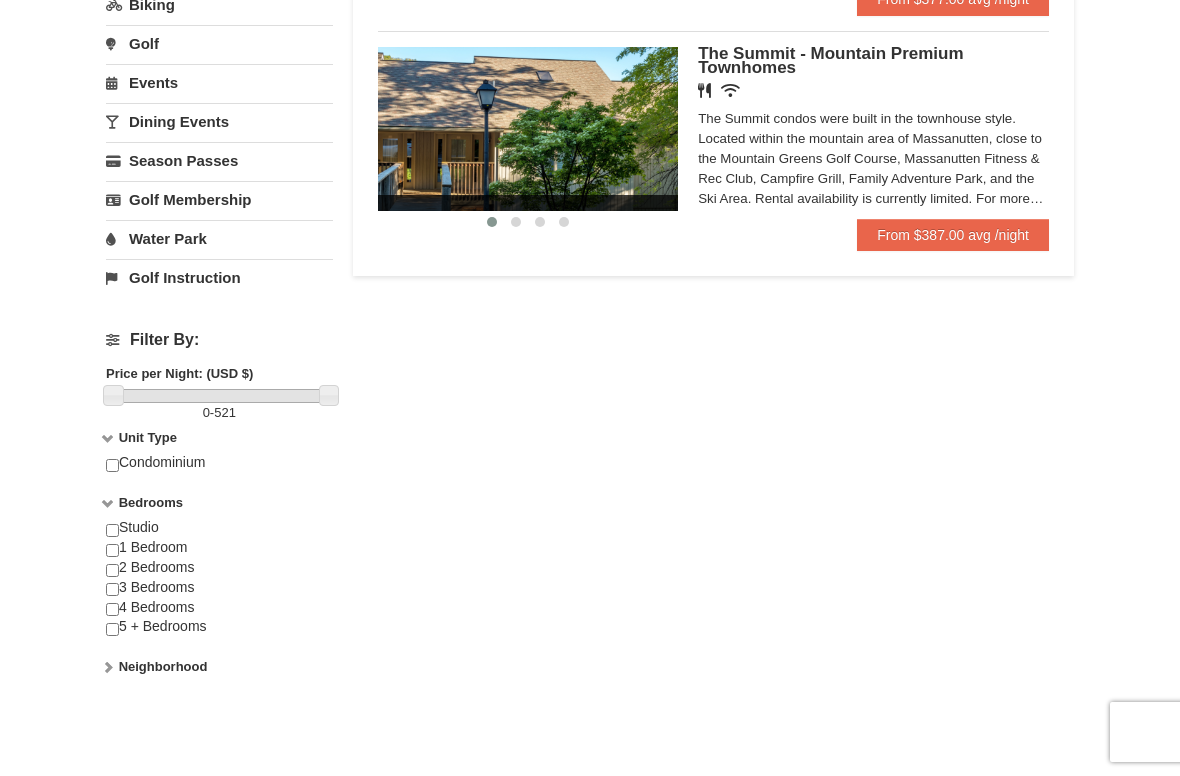 click on "×
Categories
Map
List
Filter
My Itinerary
Questions?  1-540-289-9441
Lodging
Arrival Please format dates MM/DD/YYYY Please format dates MM/DD/YYYY
09/26/2025
Departure Please format dates MM/DD/YYYY Please format dates MM/DD/YYYY
09/28/2025
2 0" at bounding box center (590, 103) 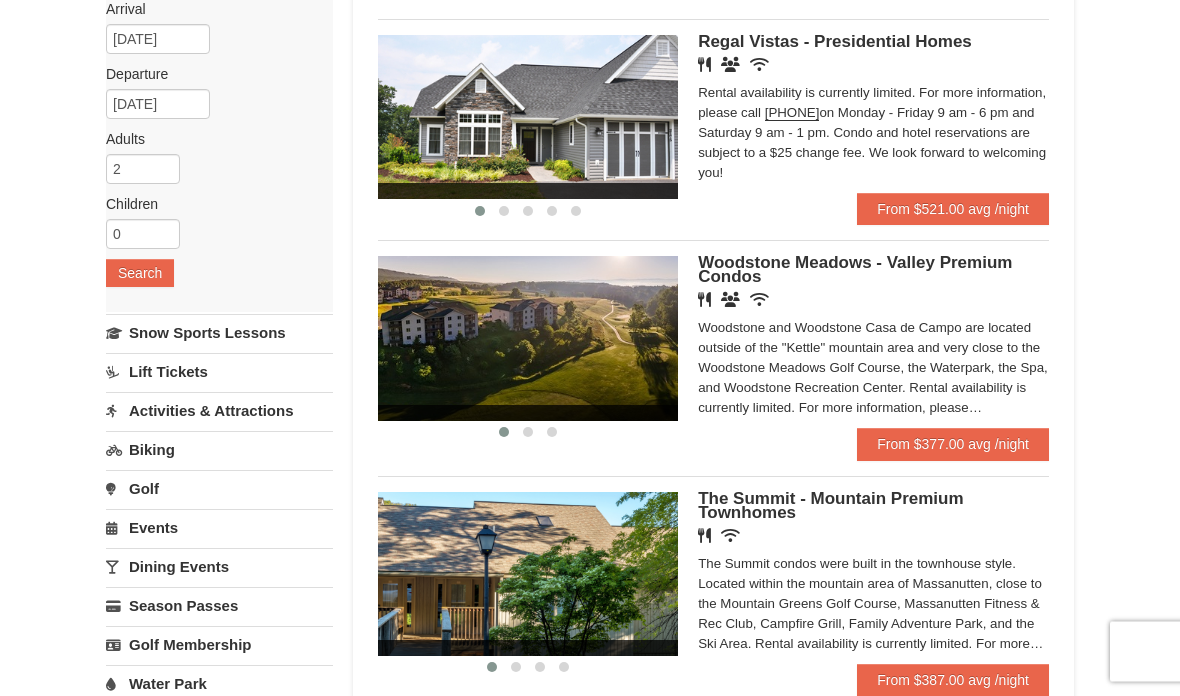 scroll, scrollTop: 164, scrollLeft: 0, axis: vertical 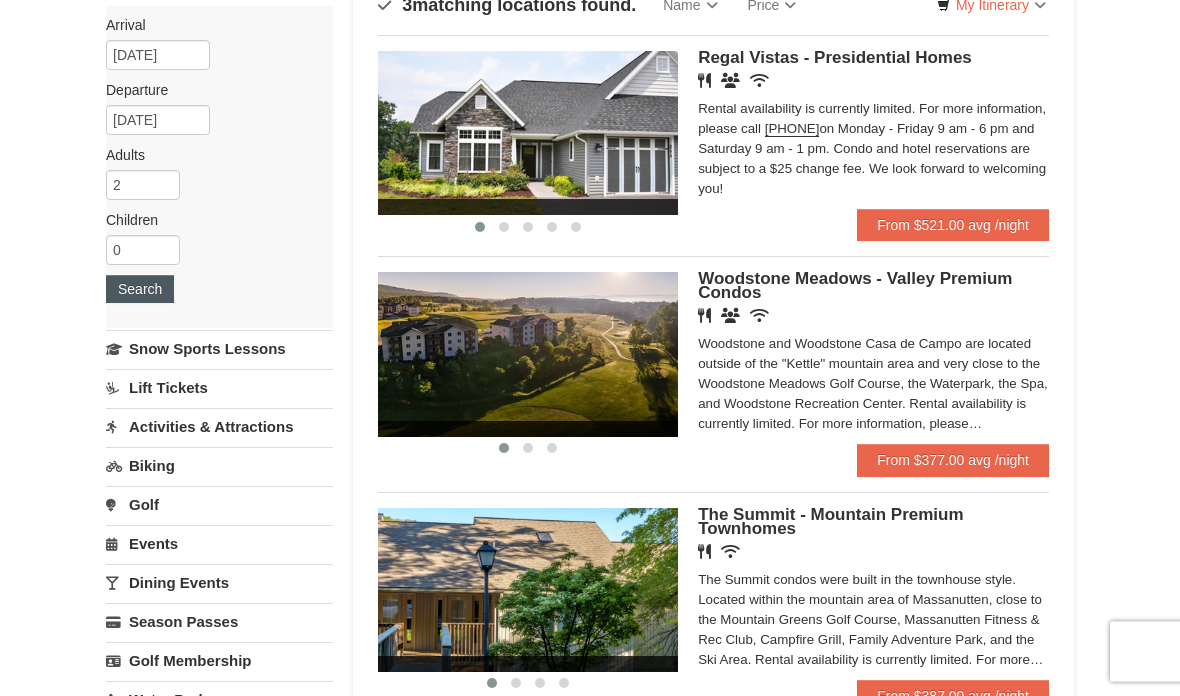 click on "Search" at bounding box center [140, 290] 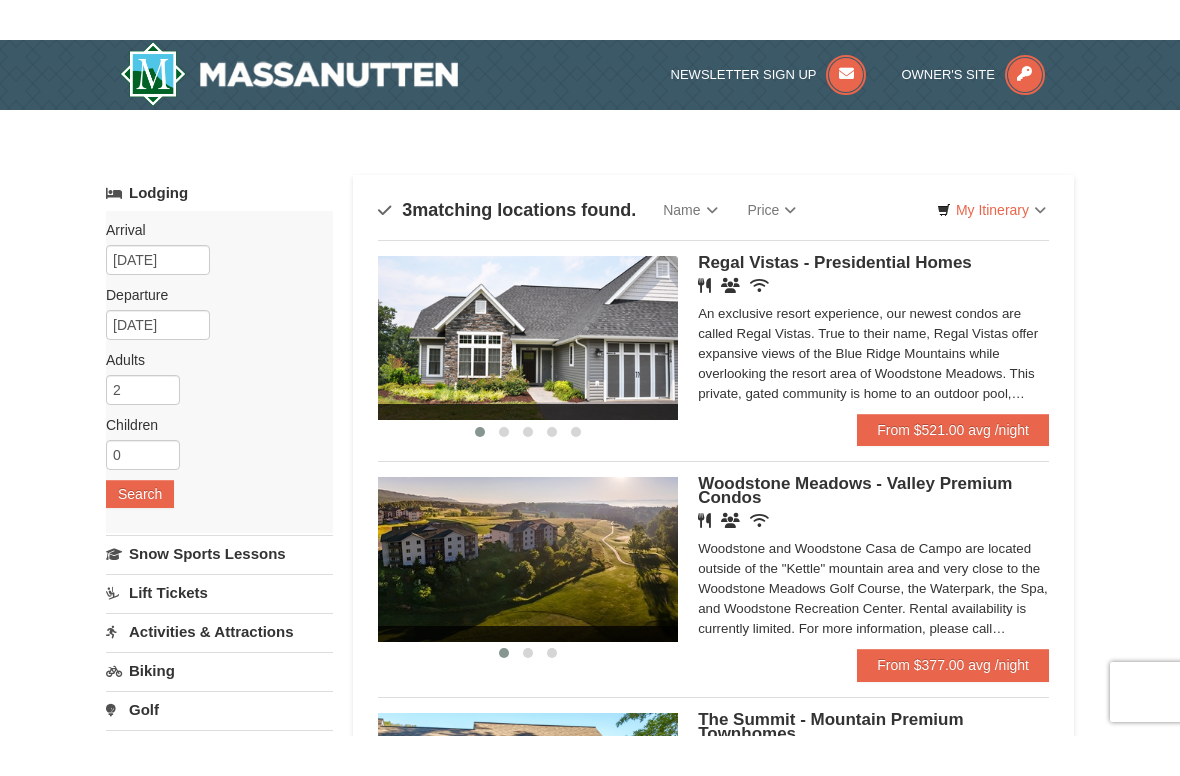 scroll, scrollTop: 201, scrollLeft: 0, axis: vertical 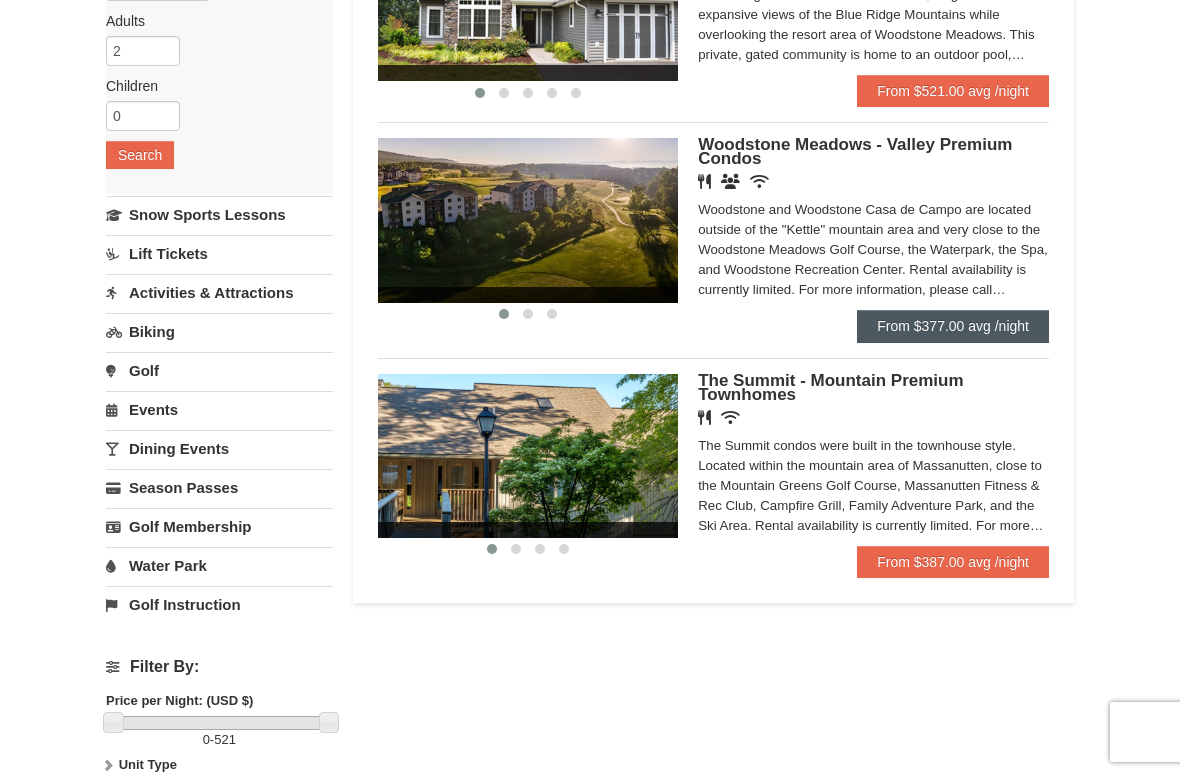 click on "From $377.00 avg /night" at bounding box center (953, 326) 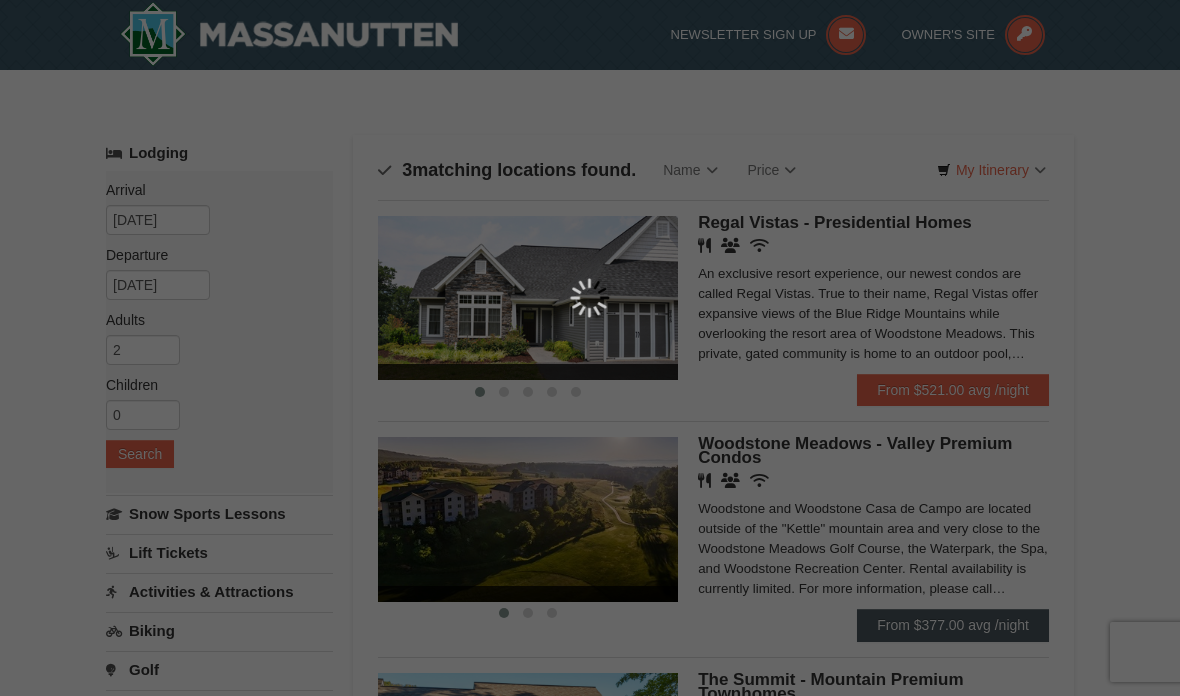 scroll, scrollTop: 339, scrollLeft: 0, axis: vertical 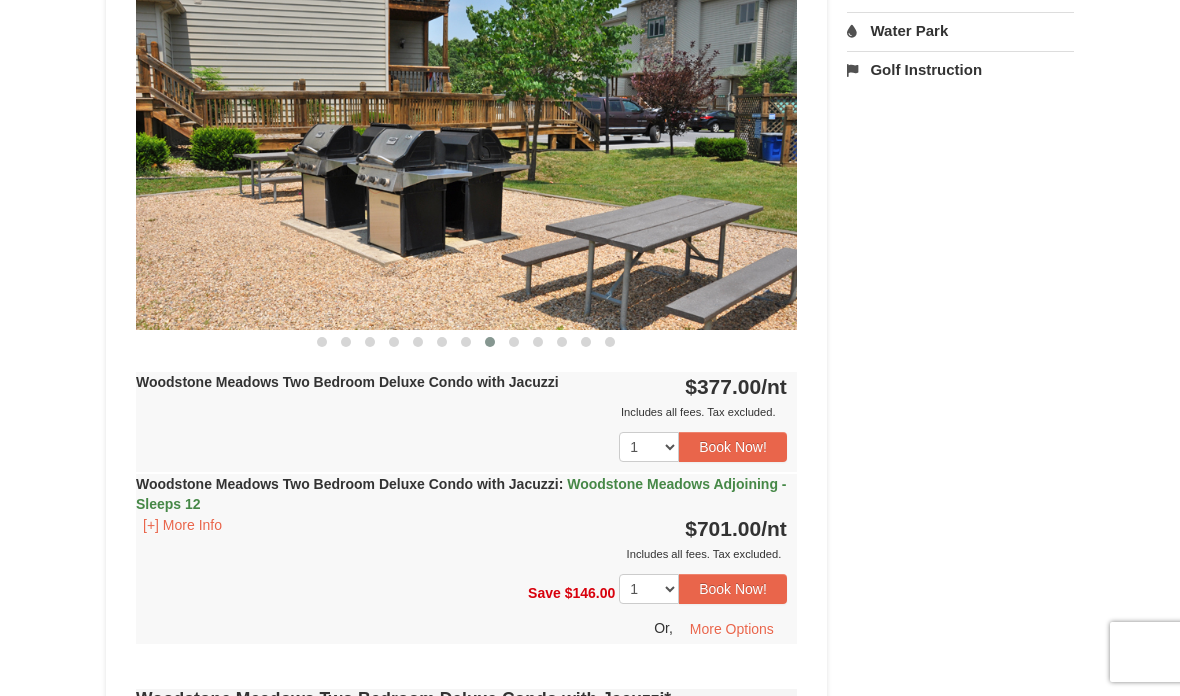 click on "$377.00 /nt" at bounding box center [736, 386] 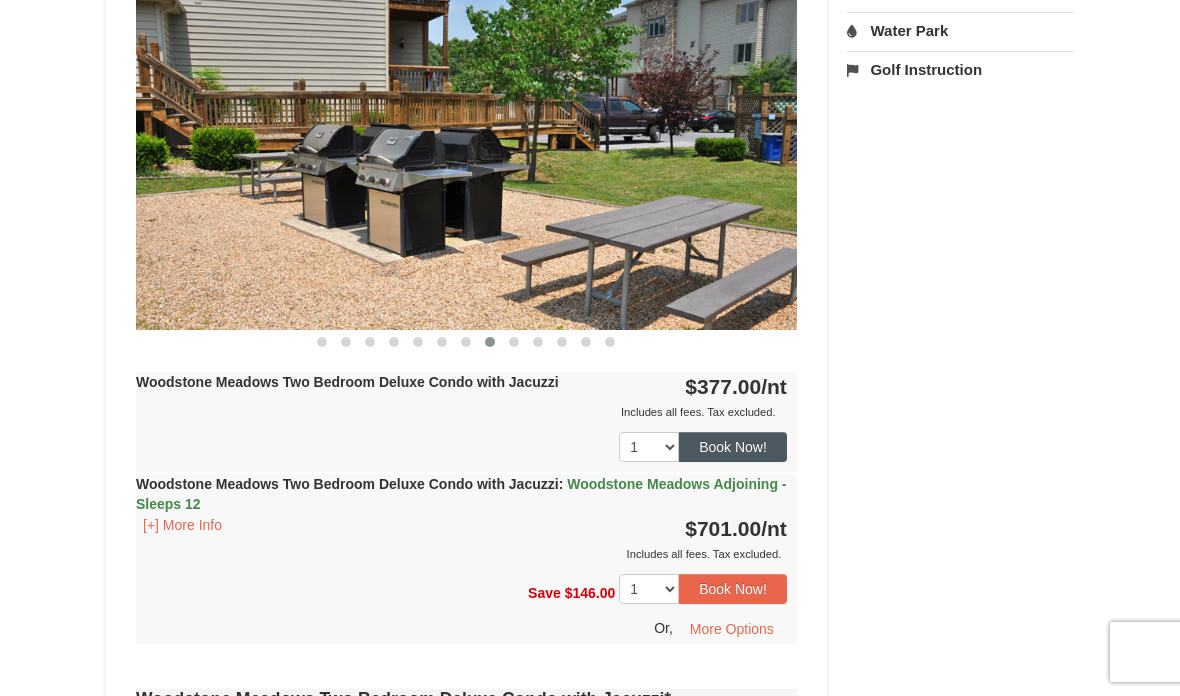 click on "Book Now!" at bounding box center (733, 447) 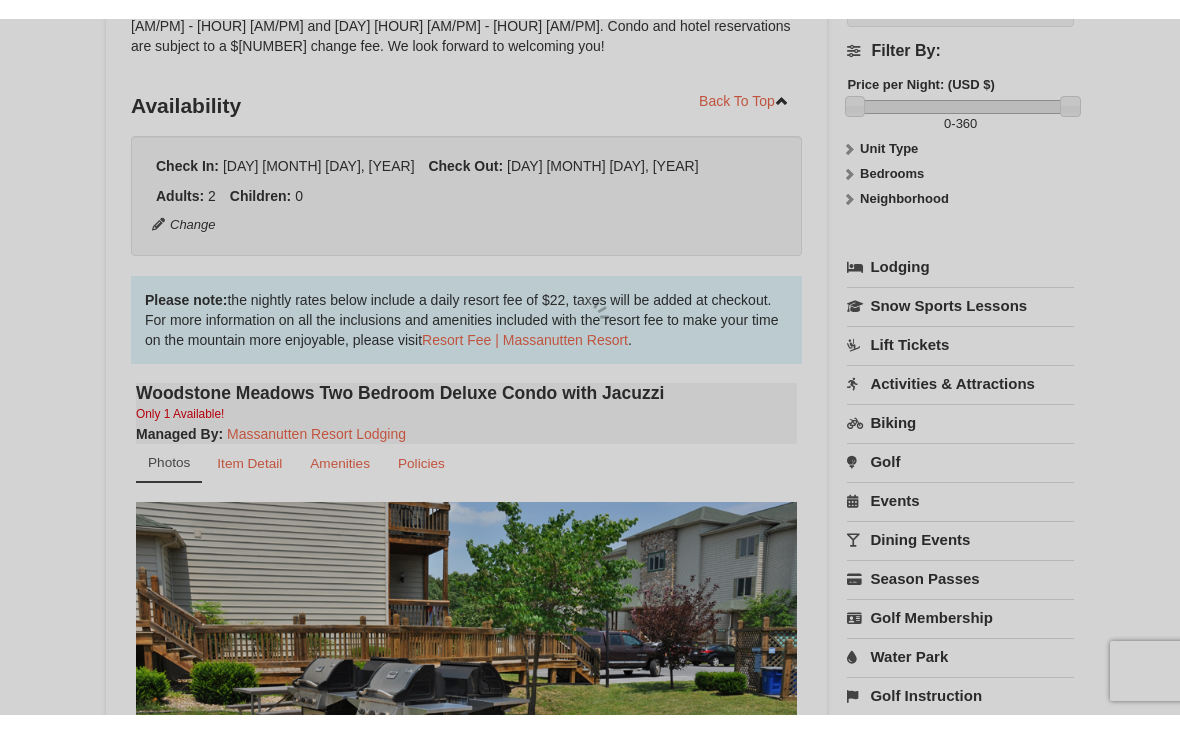 scroll, scrollTop: 195, scrollLeft: 0, axis: vertical 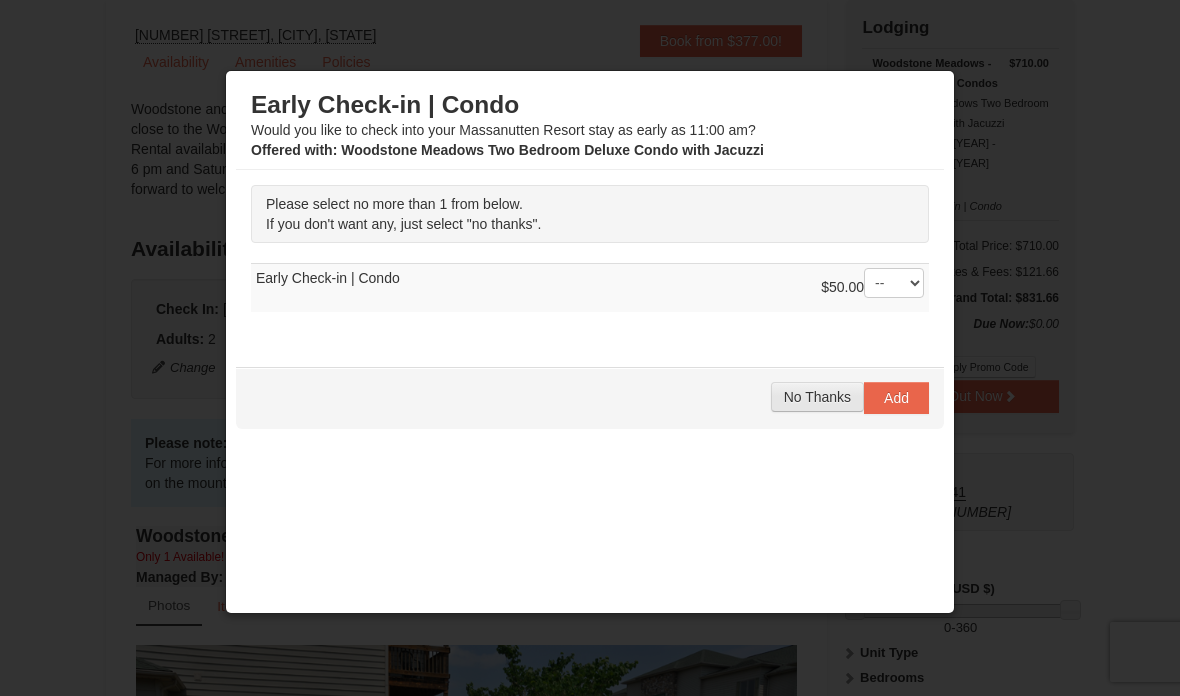 click on "No Thanks" at bounding box center (817, 397) 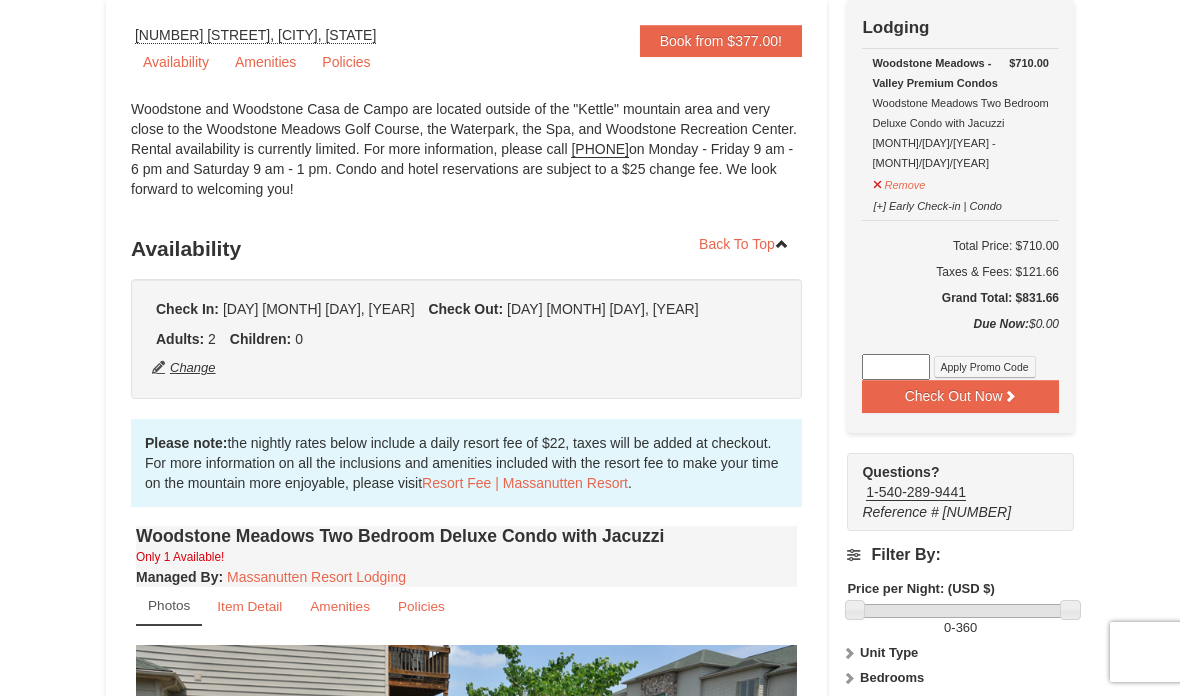 click on "Change" at bounding box center [184, 368] 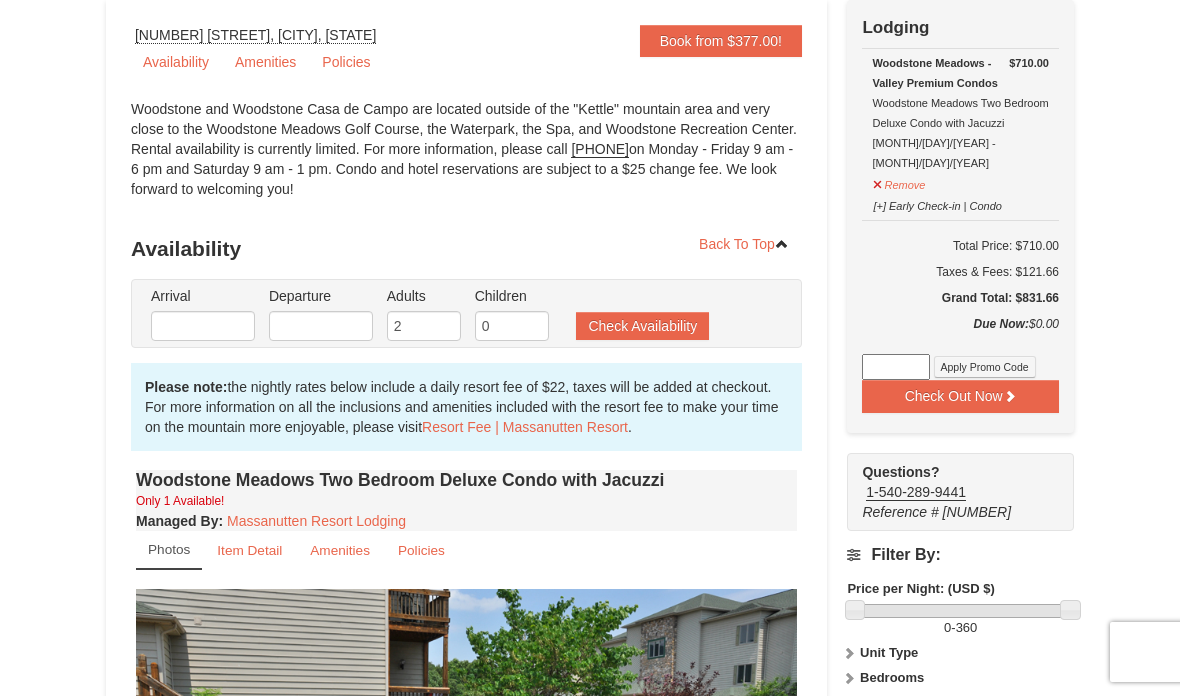 type on "[DATE]" 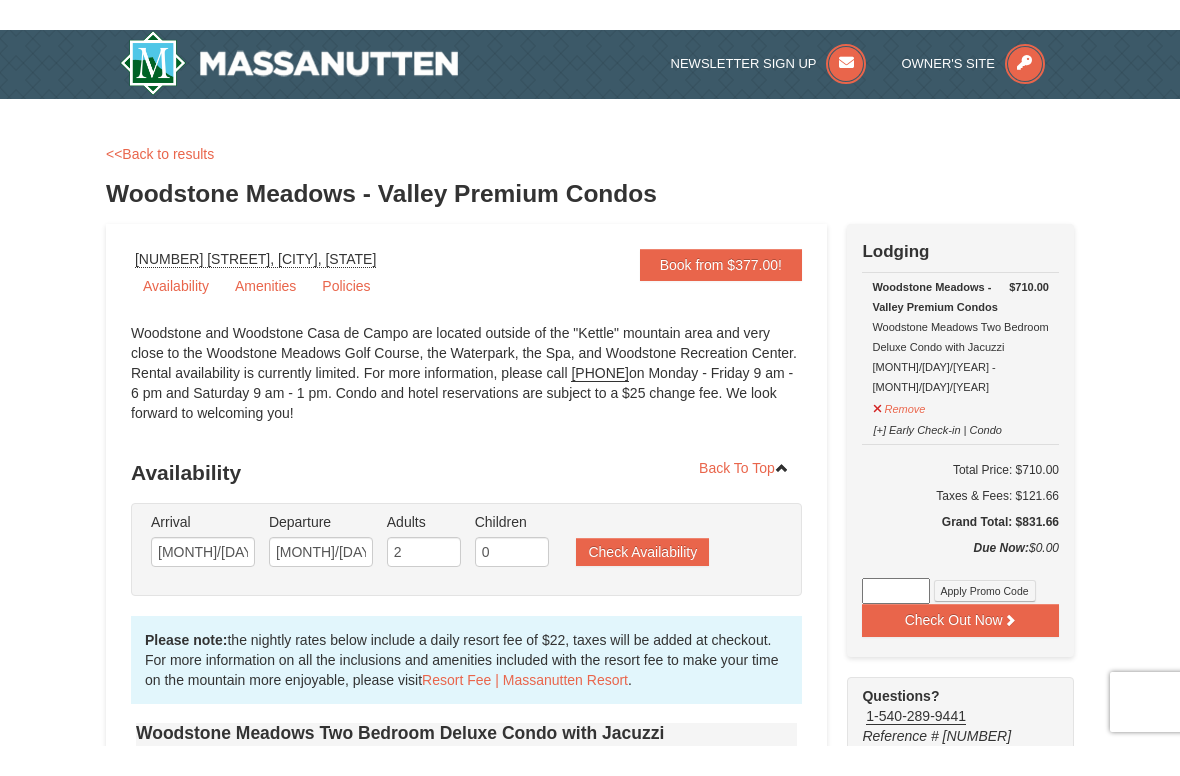 scroll, scrollTop: 0, scrollLeft: 0, axis: both 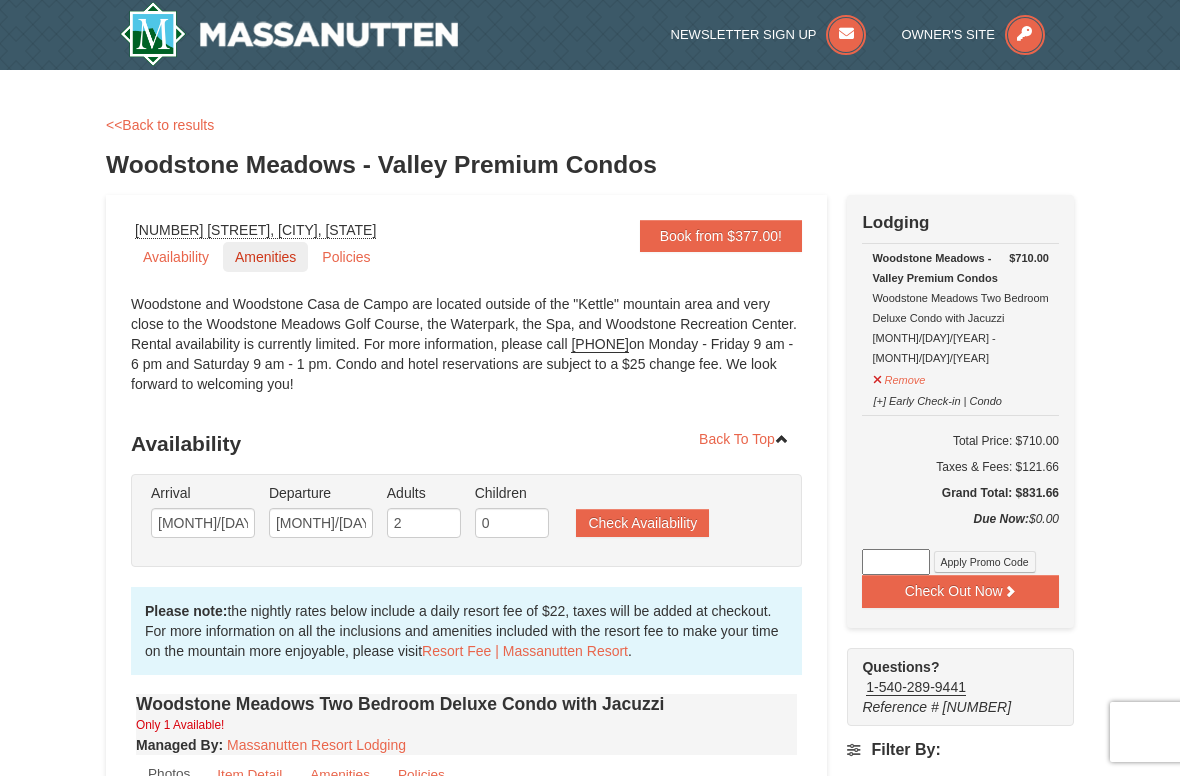 click on "Amenities" at bounding box center (265, 257) 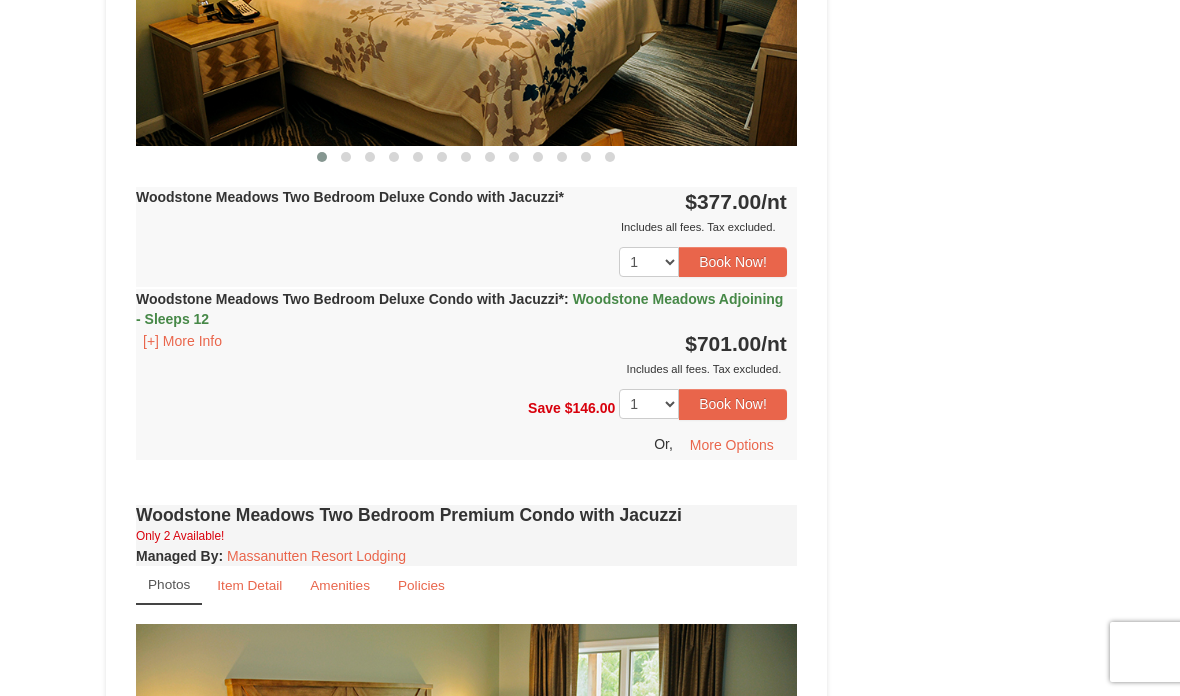 scroll, scrollTop: 1762, scrollLeft: 0, axis: vertical 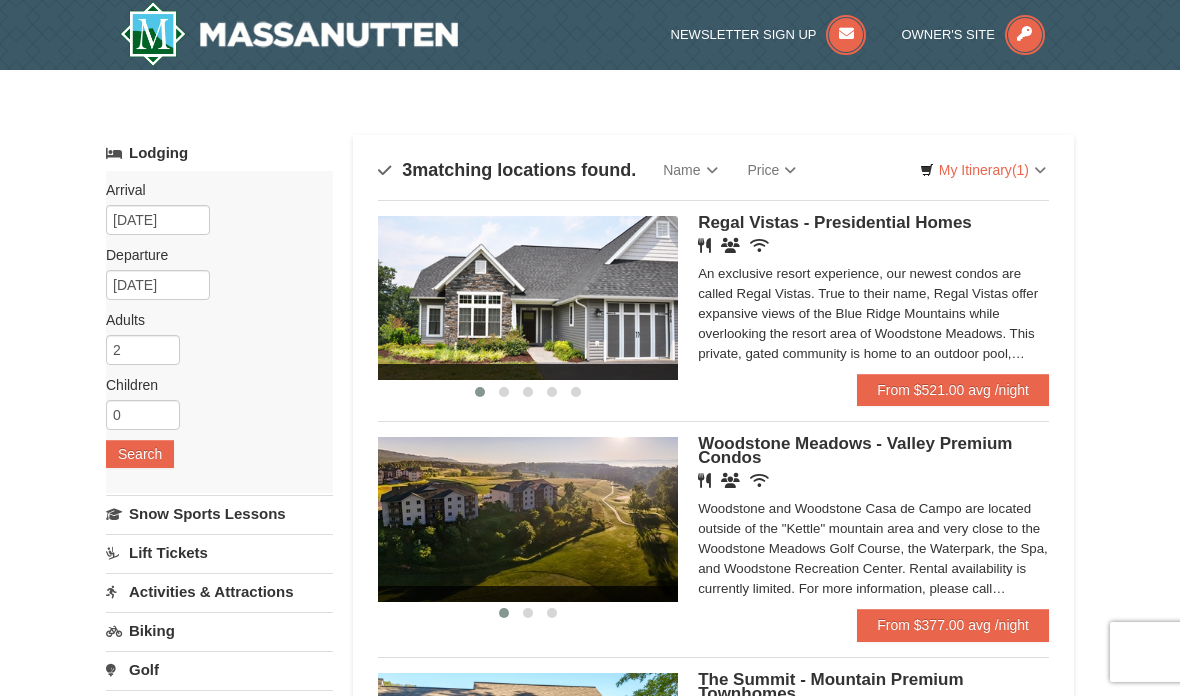 click at bounding box center [289, 34] 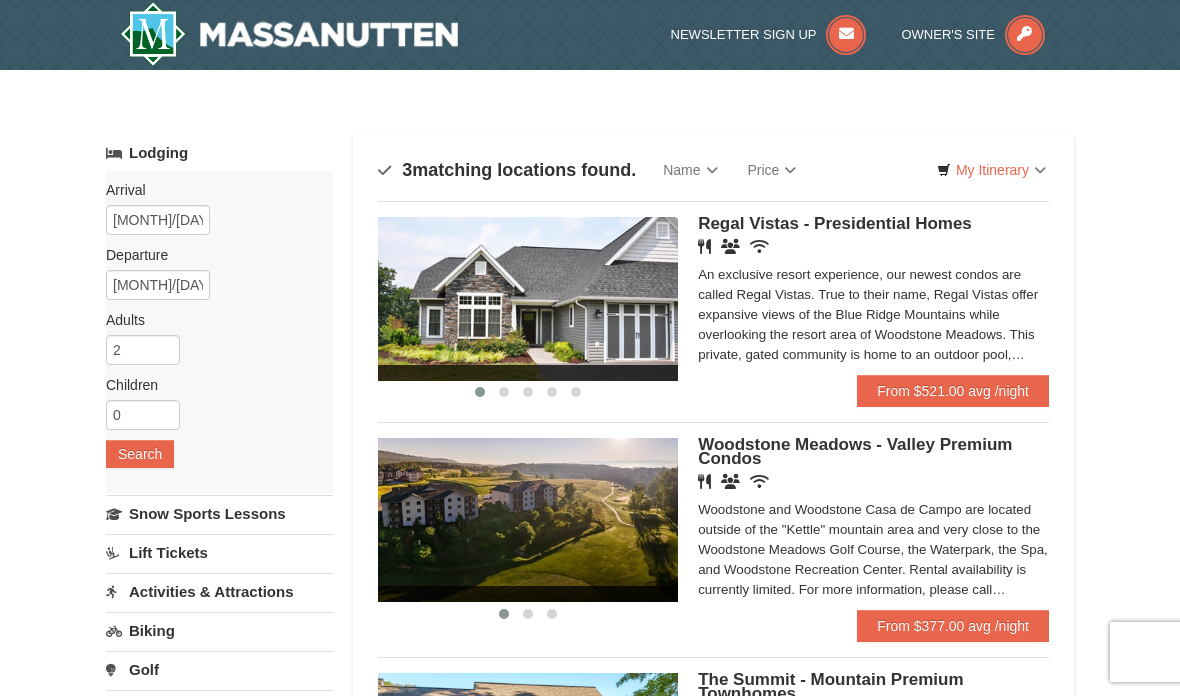 scroll, scrollTop: 0, scrollLeft: 0, axis: both 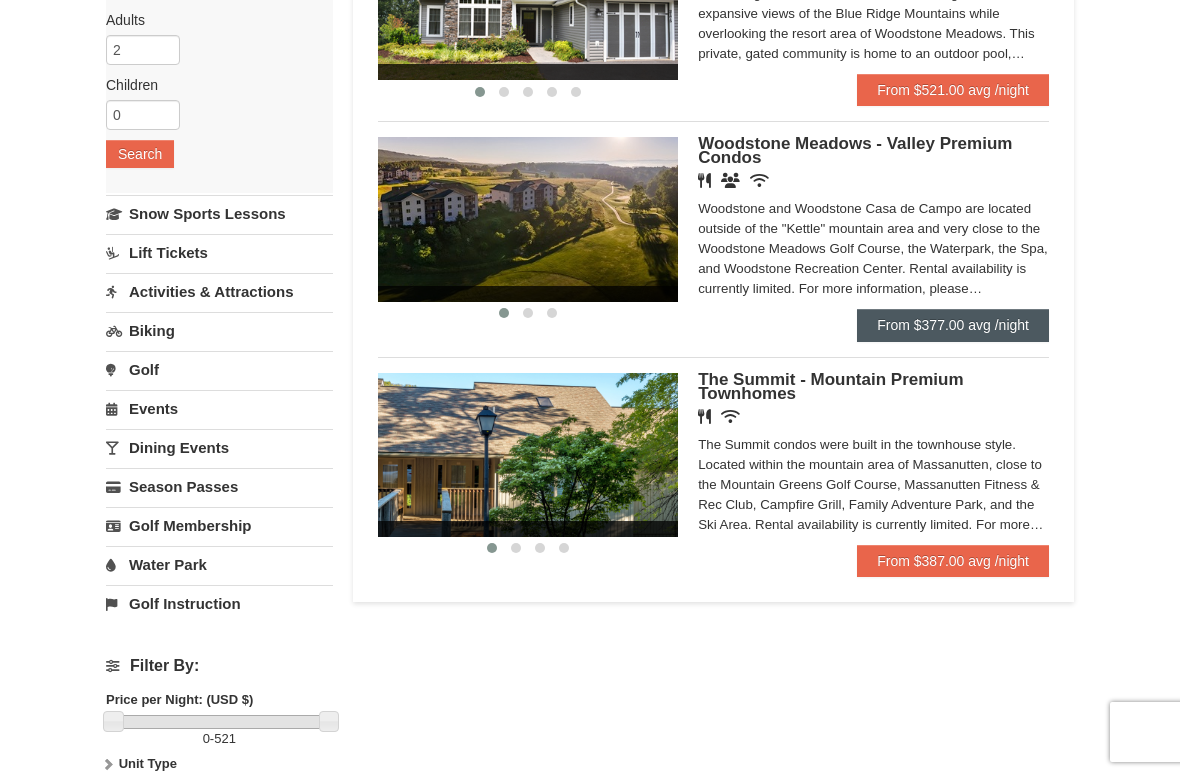 click on "From $377.00 avg /night" at bounding box center (953, 325) 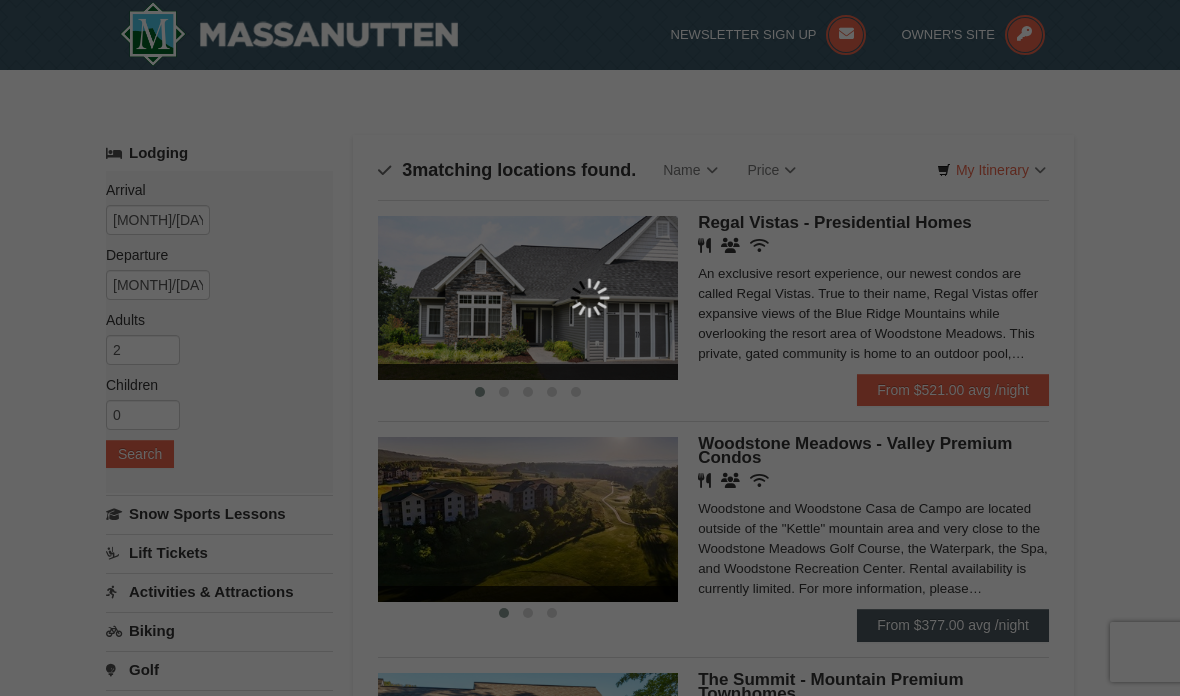 scroll, scrollTop: 380, scrollLeft: 0, axis: vertical 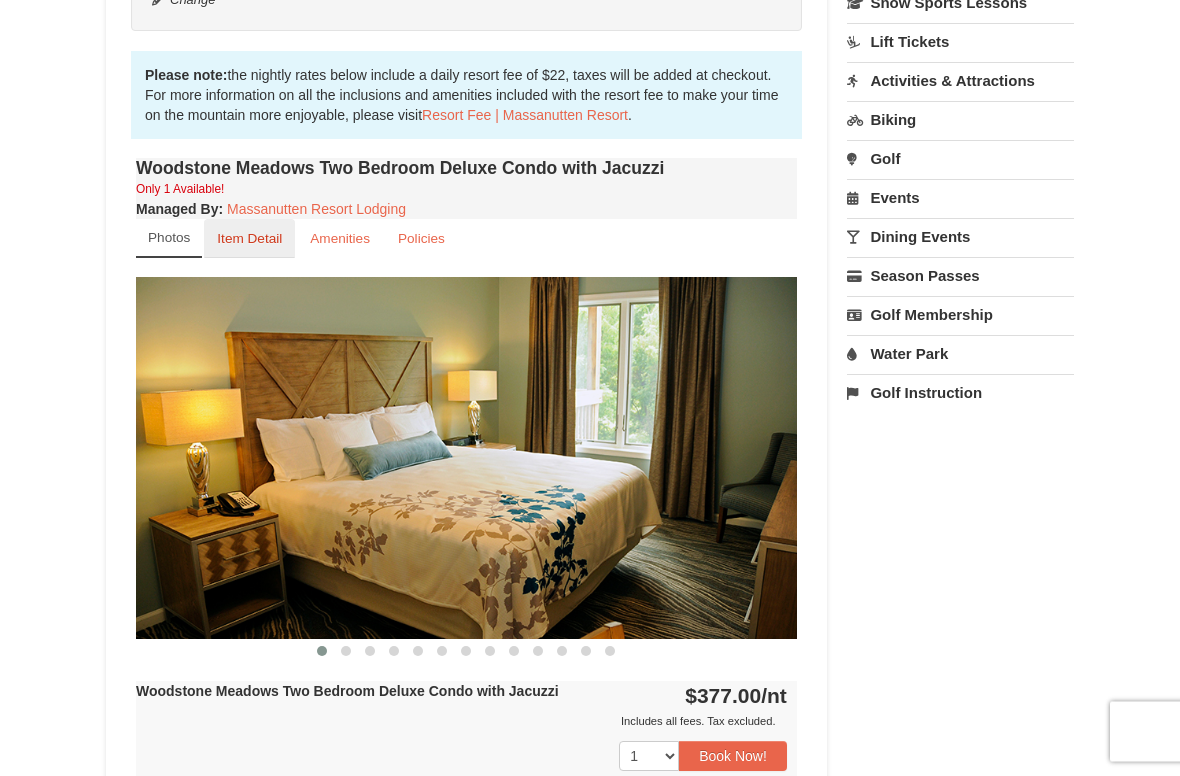 click on "Item Detail" at bounding box center (249, 239) 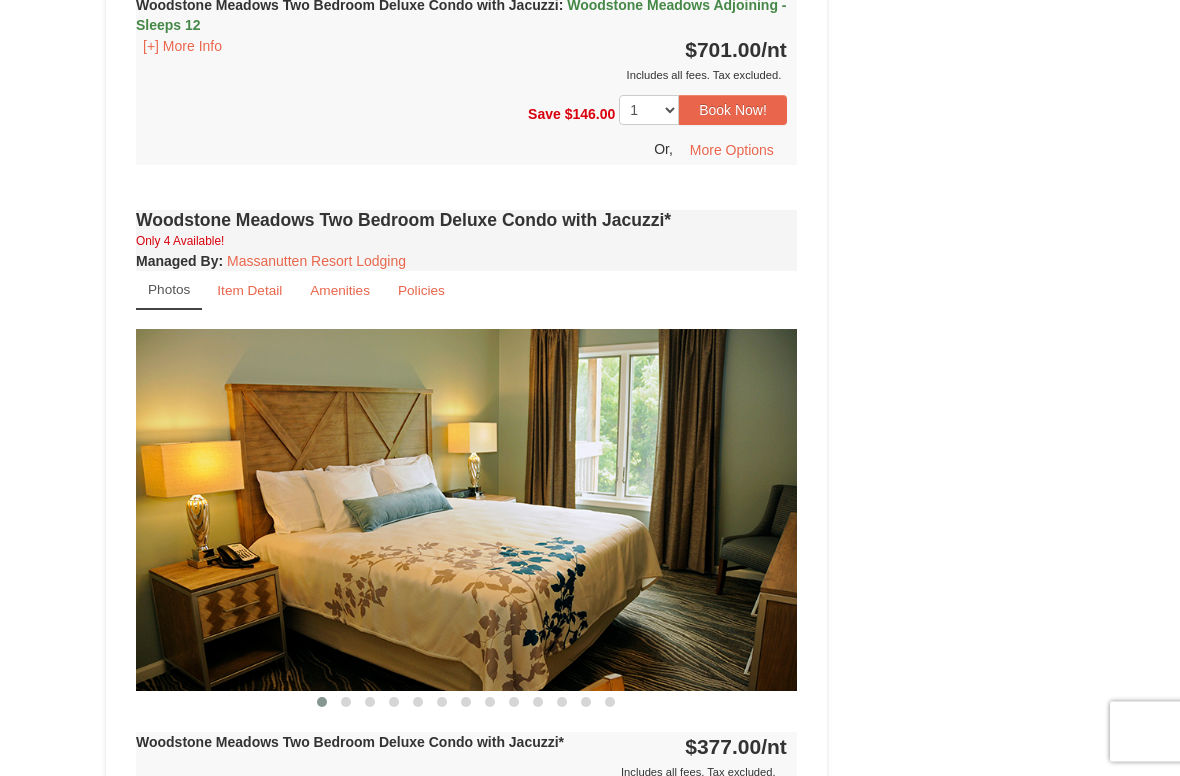 scroll, scrollTop: 1102, scrollLeft: 0, axis: vertical 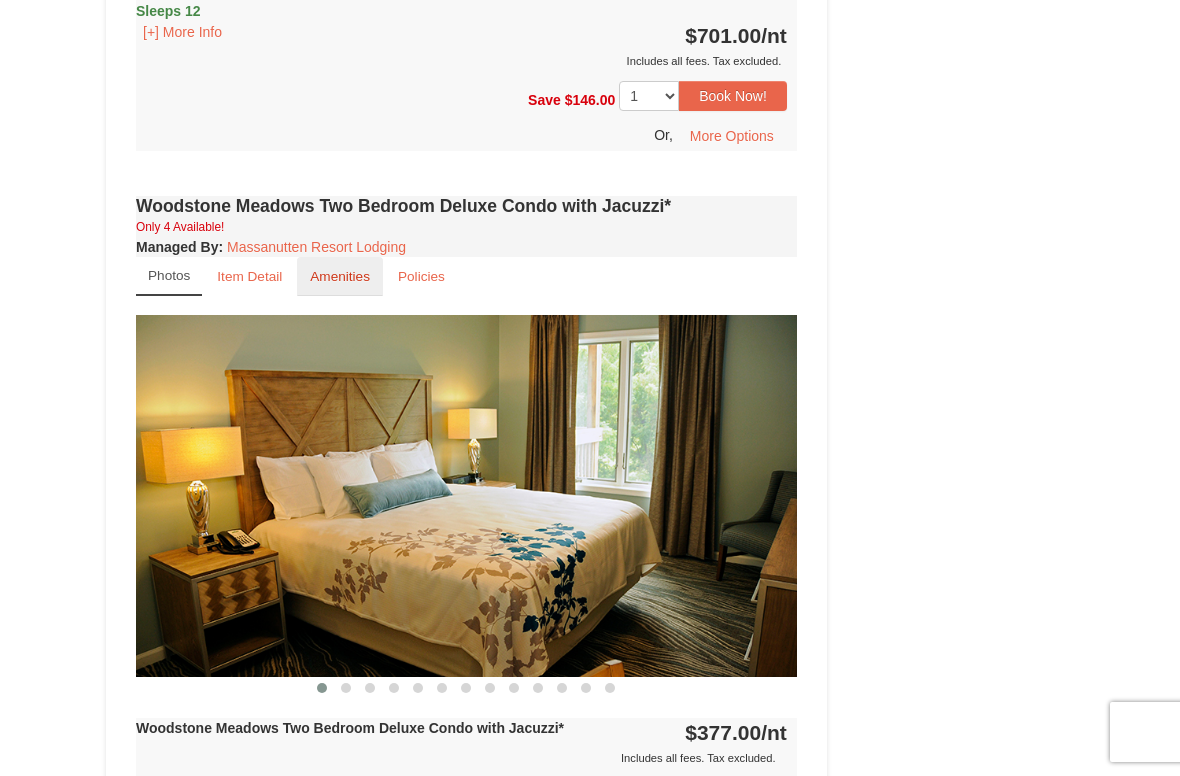 click on "Amenities" at bounding box center (340, 276) 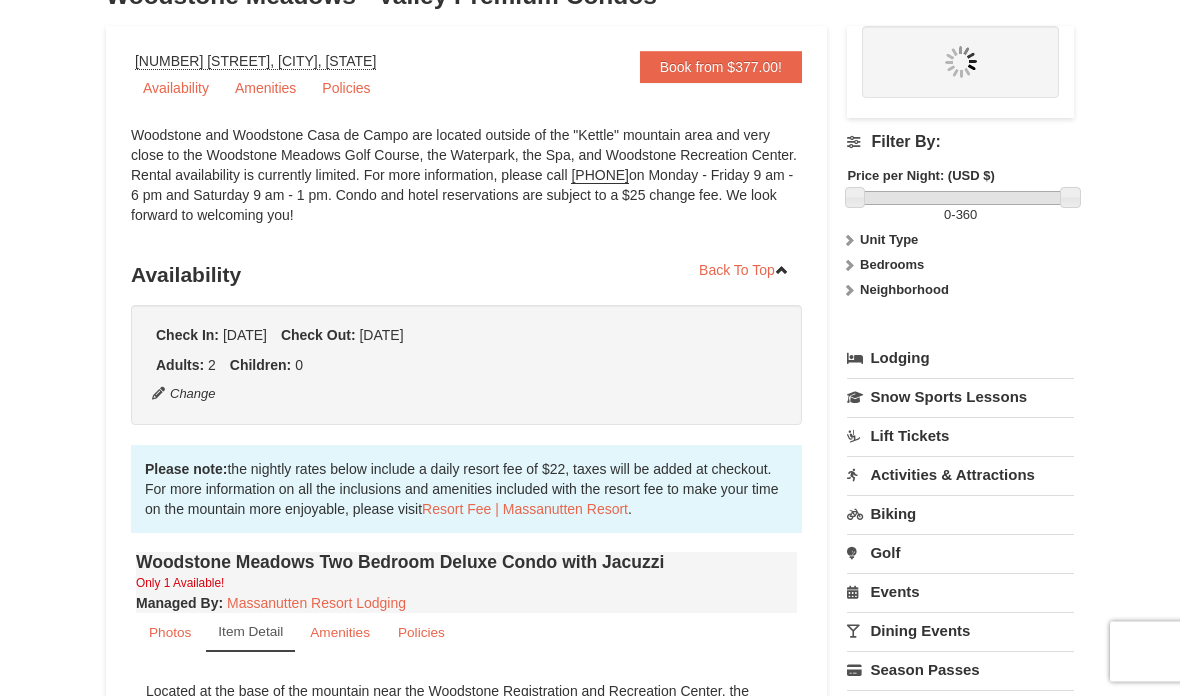 scroll, scrollTop: 0, scrollLeft: 0, axis: both 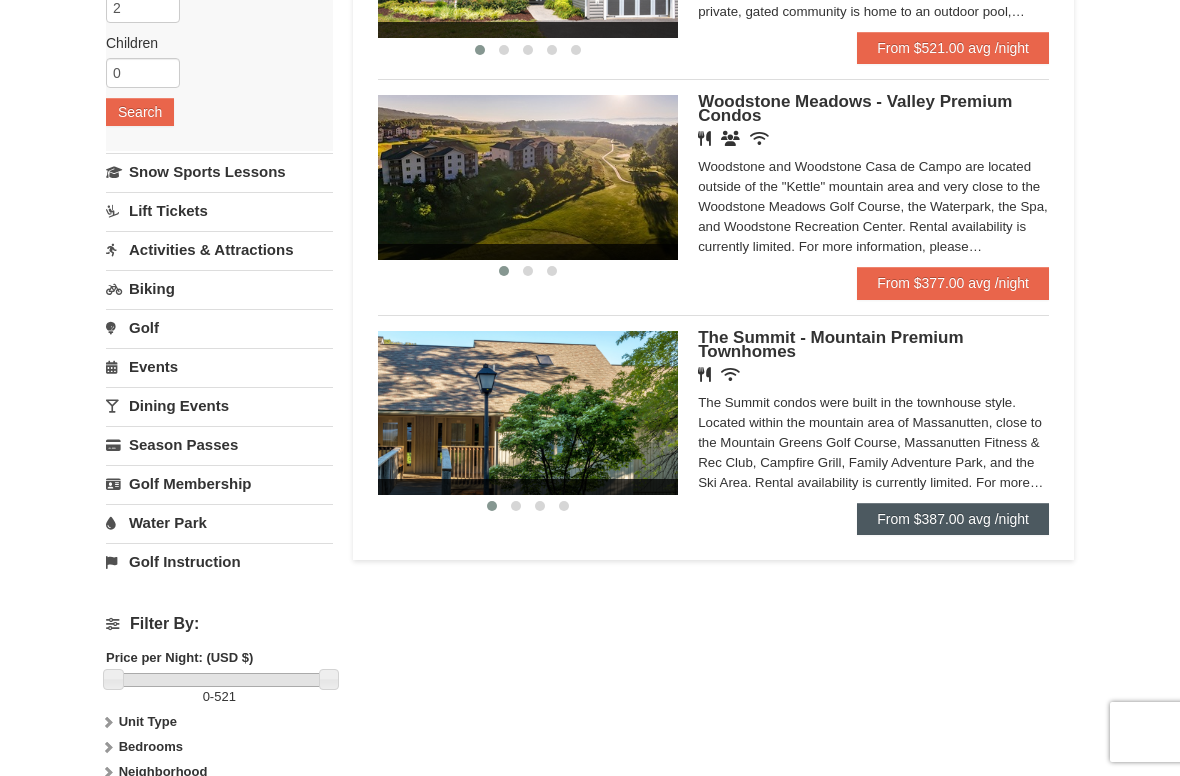 click on "From $387.00 avg /night" at bounding box center [953, 519] 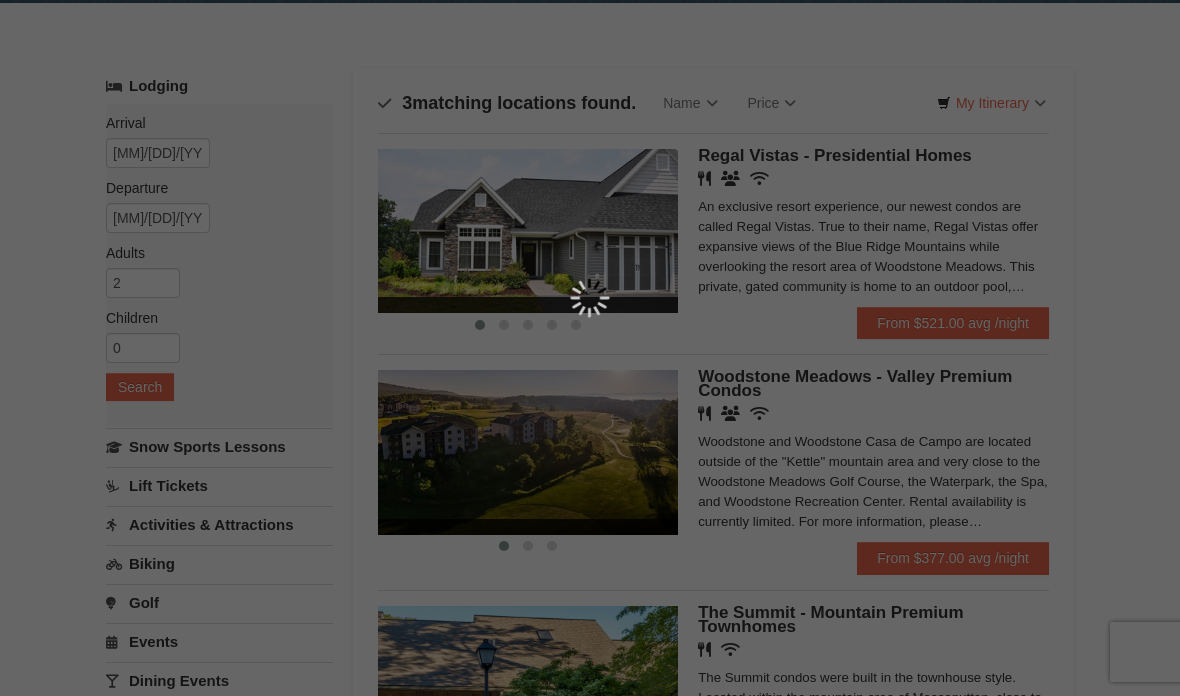 scroll, scrollTop: 66, scrollLeft: 0, axis: vertical 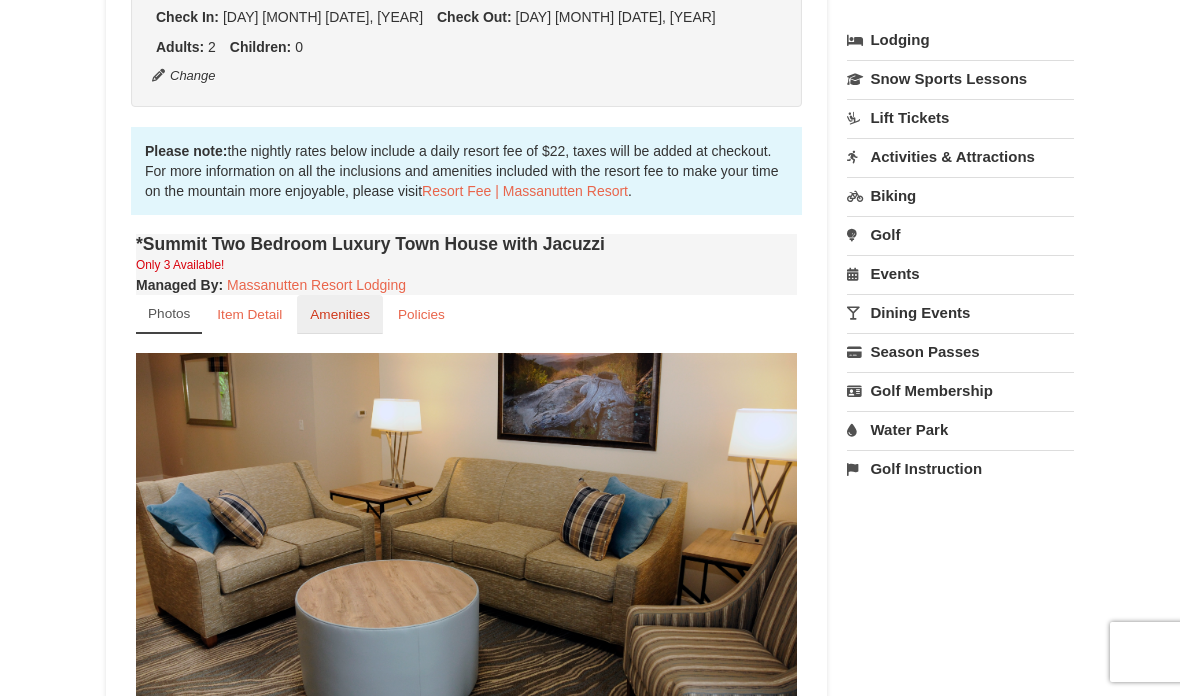 click on "Amenities" at bounding box center [340, 314] 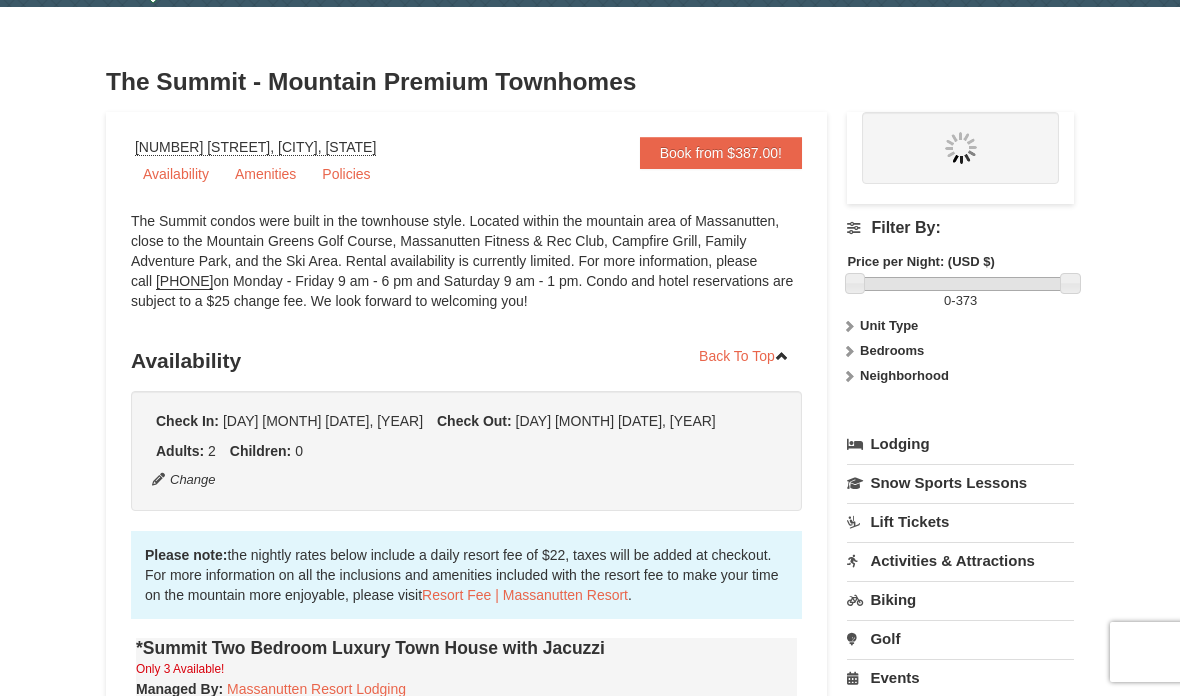 scroll, scrollTop: 62, scrollLeft: 0, axis: vertical 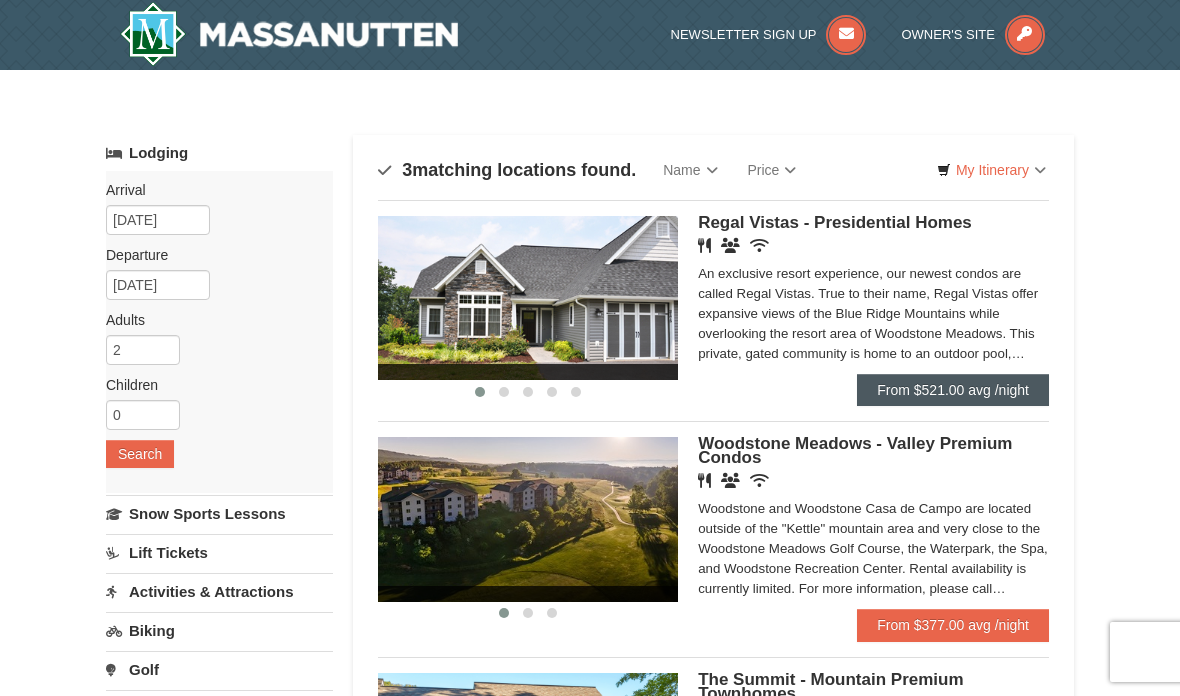 click on "From $521.00 avg /night" at bounding box center (953, 390) 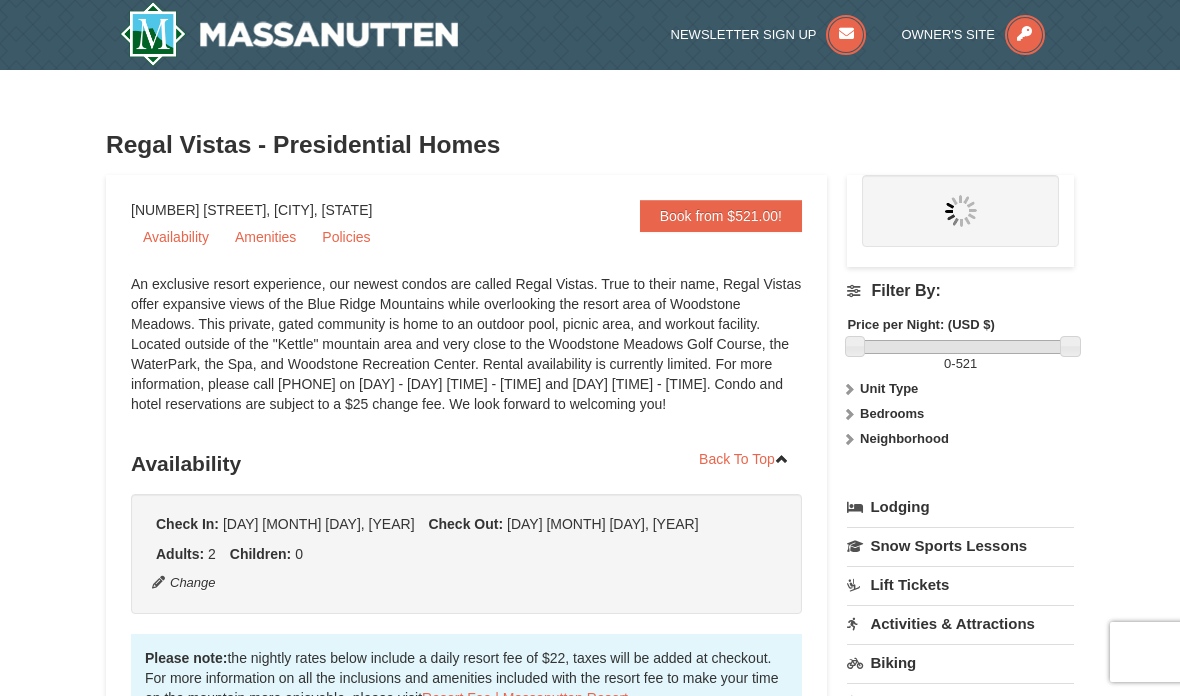scroll, scrollTop: 0, scrollLeft: 0, axis: both 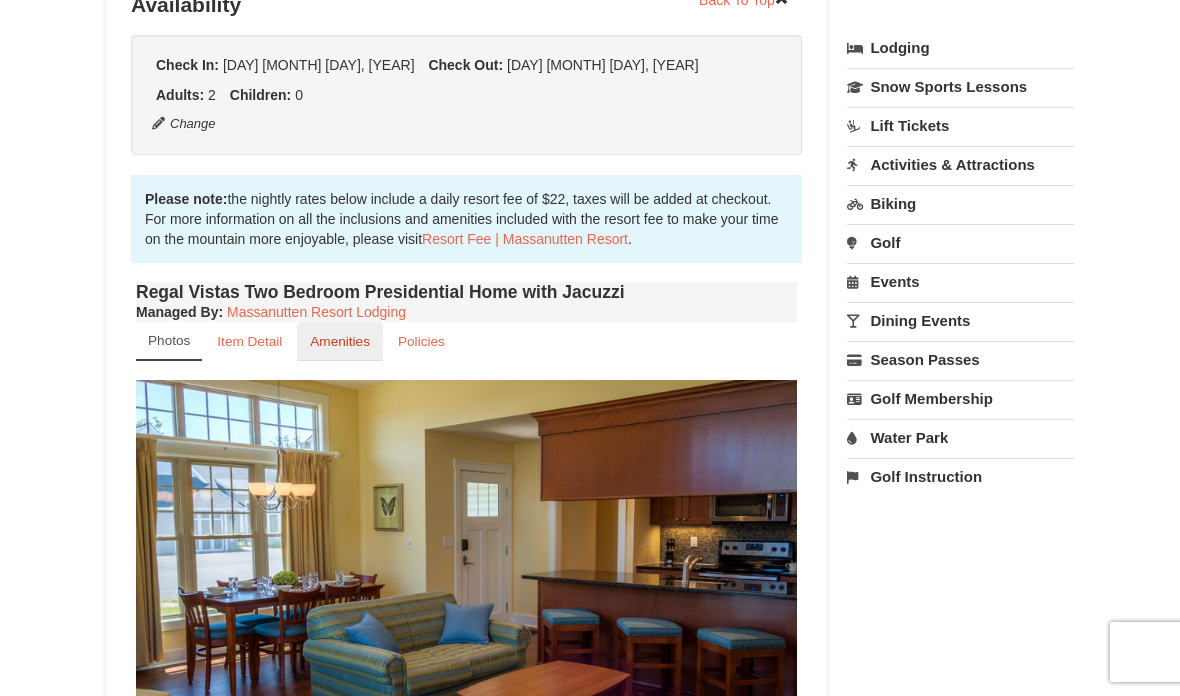 click on "Amenities" at bounding box center (340, 341) 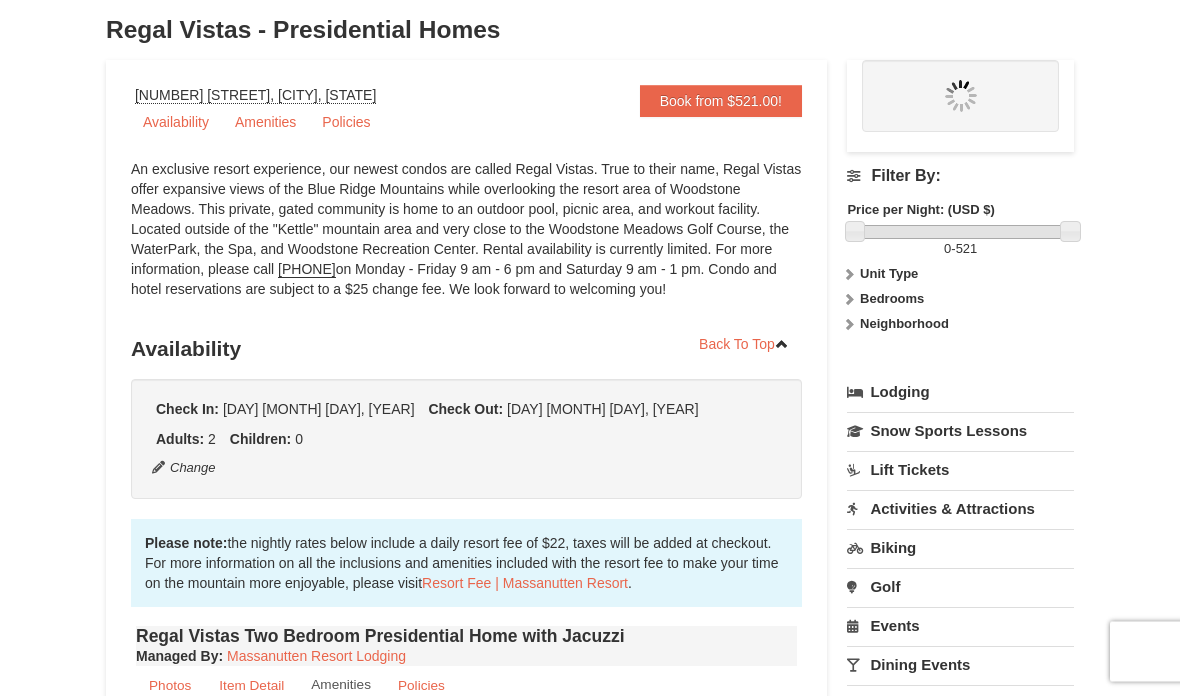 scroll, scrollTop: 0, scrollLeft: 0, axis: both 